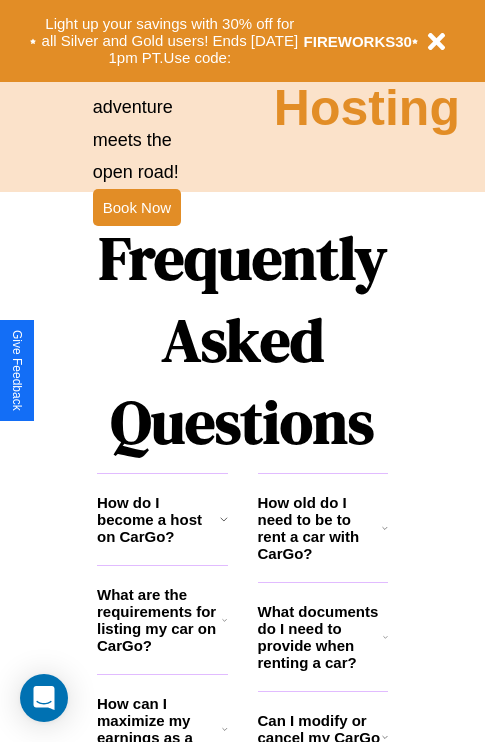 scroll, scrollTop: 2423, scrollLeft: 0, axis: vertical 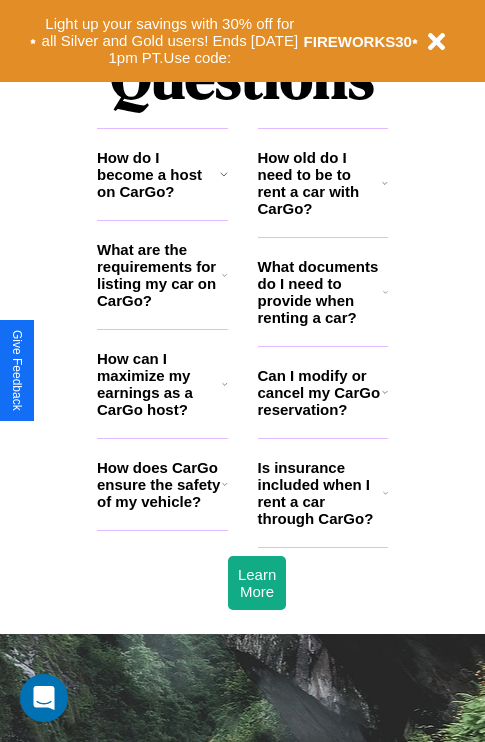 click on "Is insurance included when I rent a car through CarGo?" at bounding box center [320, 493] 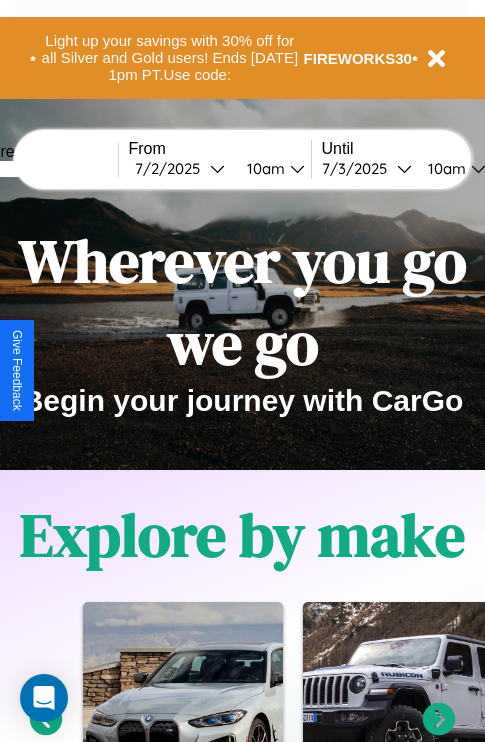 scroll, scrollTop: 0, scrollLeft: 0, axis: both 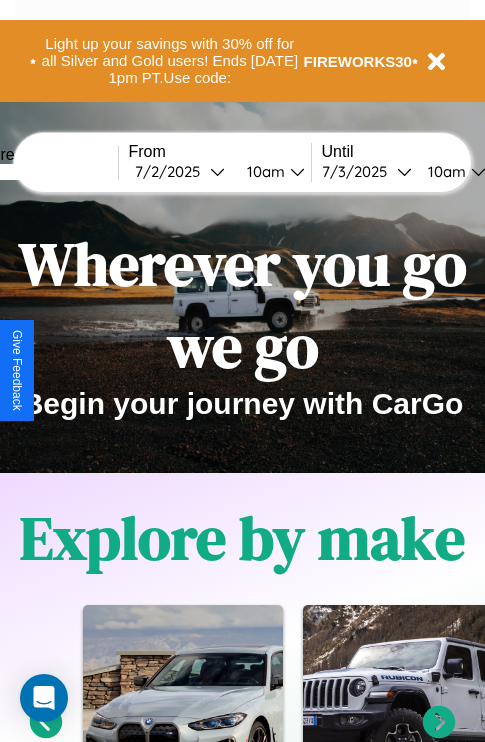 click at bounding box center (43, 172) 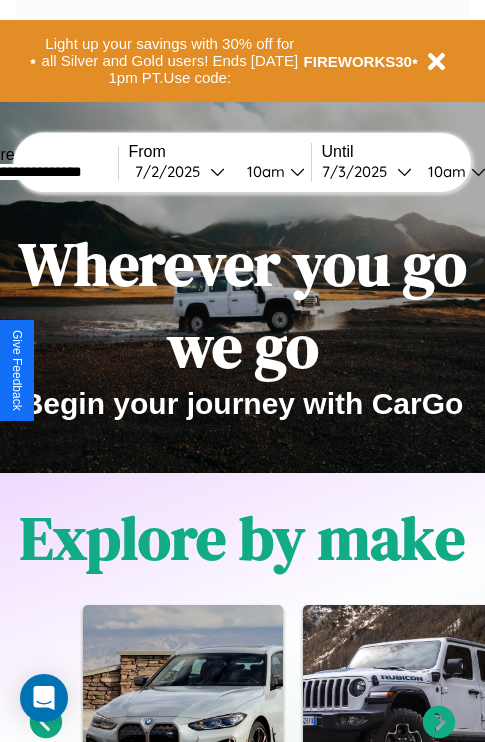 type on "**********" 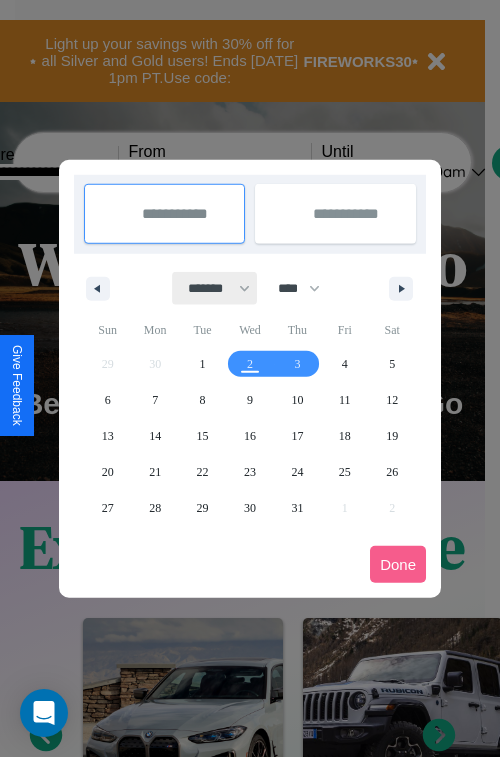 click on "******* ******** ***** ***** *** **** **** ****** ********* ******* ******** ********" at bounding box center [215, 288] 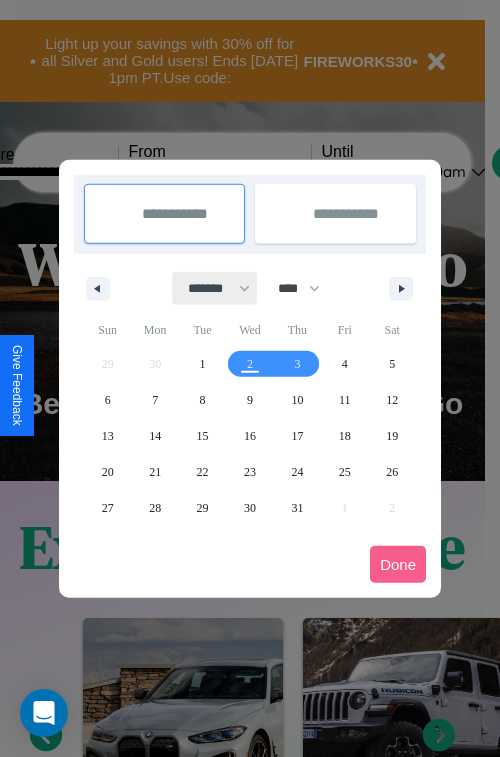 select on "*" 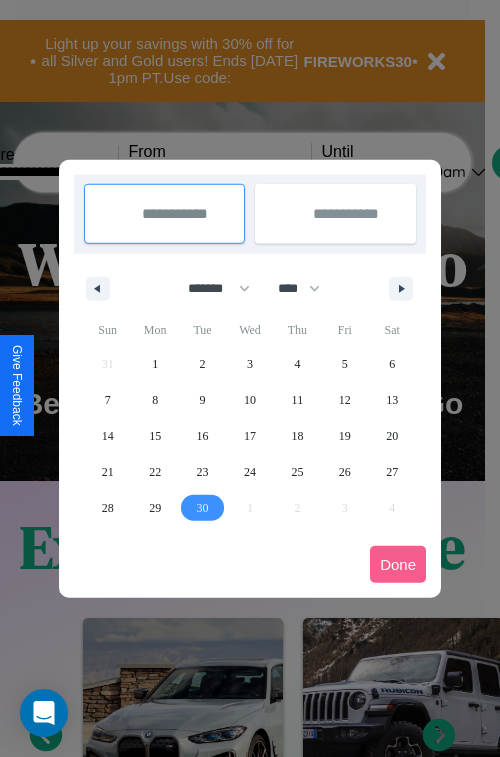 click on "30" at bounding box center [203, 508] 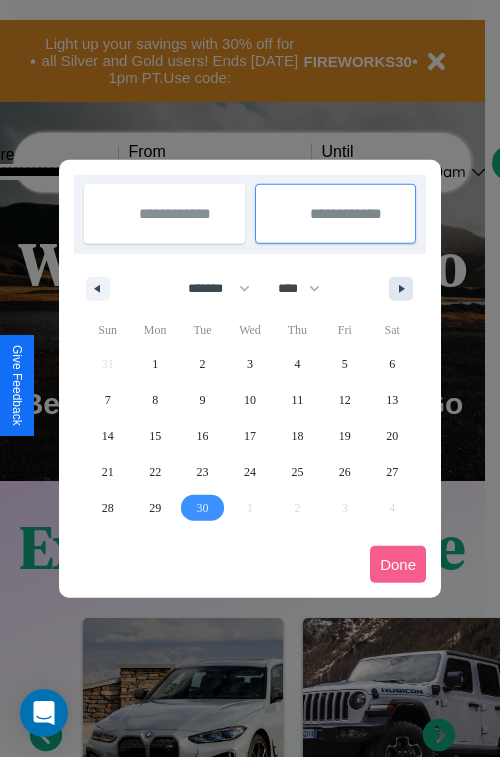 click at bounding box center [405, 289] 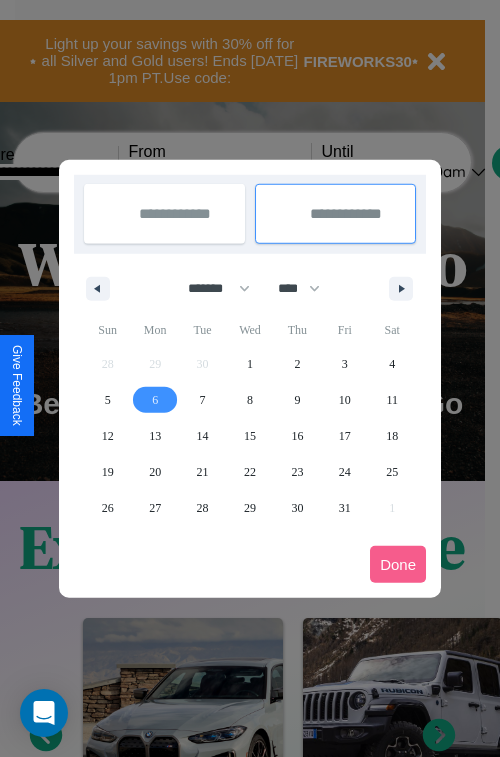 click on "6" at bounding box center (155, 400) 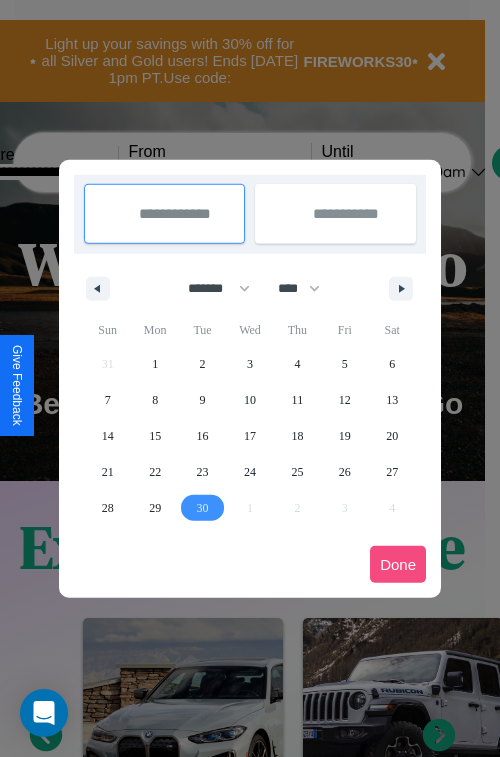 click on "Done" at bounding box center [398, 564] 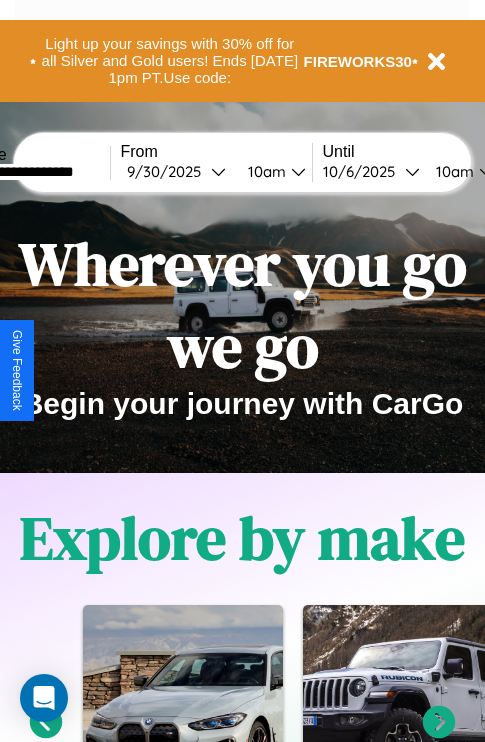 scroll, scrollTop: 0, scrollLeft: 76, axis: horizontal 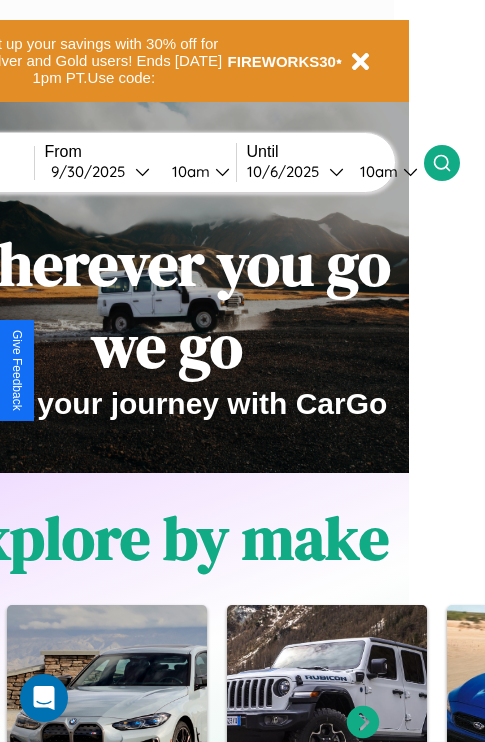 click 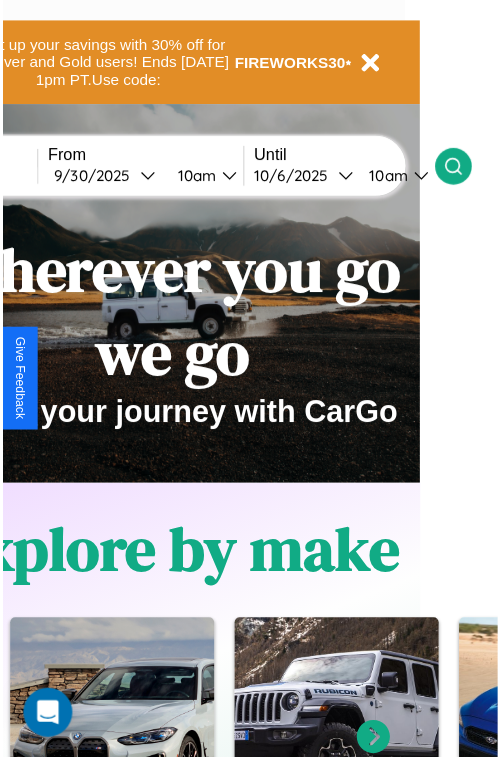 scroll, scrollTop: 0, scrollLeft: 0, axis: both 